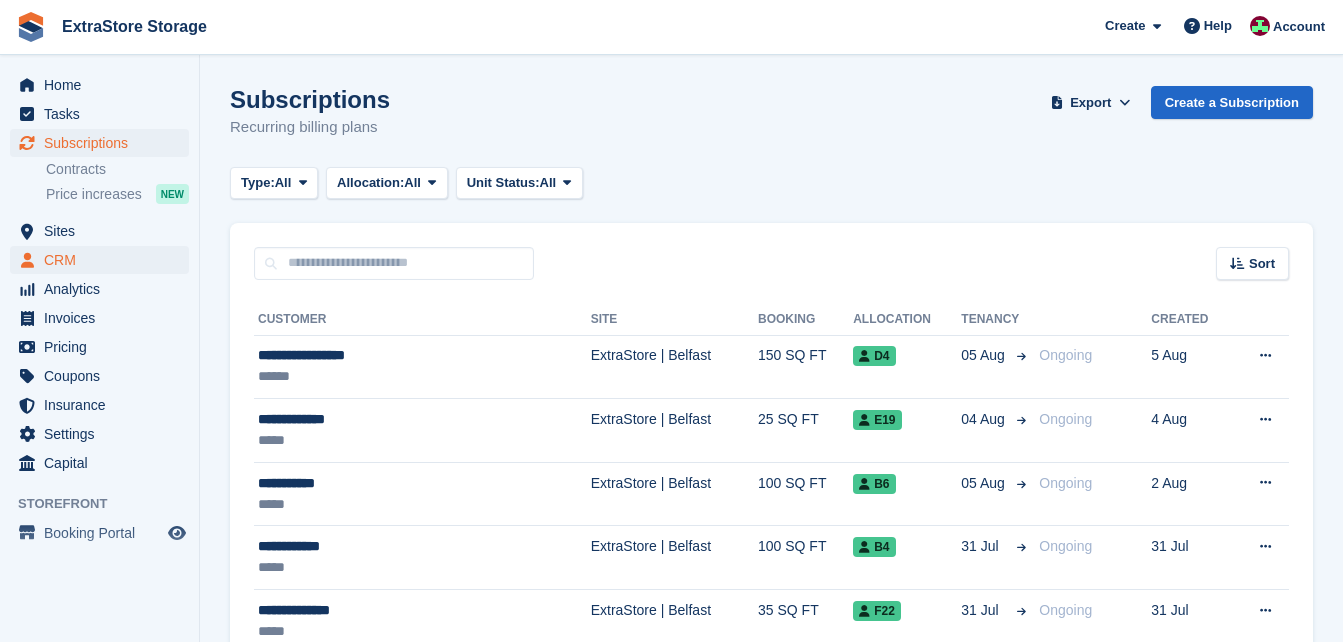 scroll, scrollTop: 0, scrollLeft: 0, axis: both 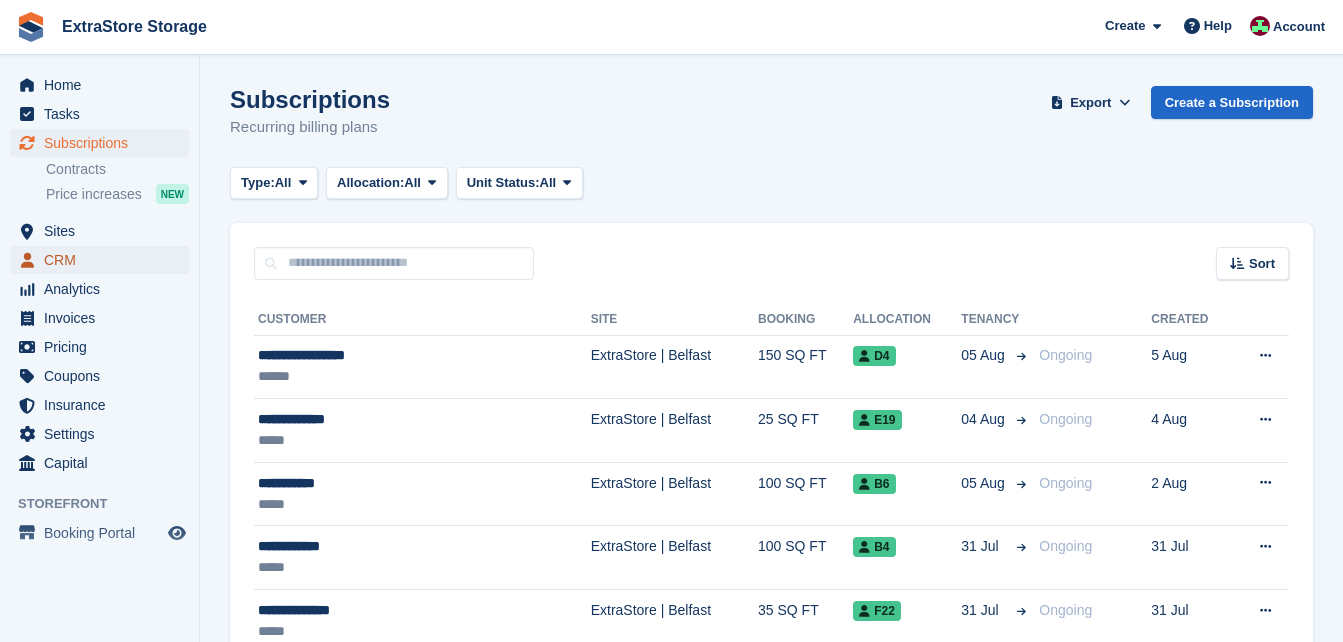 click on "CRM" at bounding box center (104, 260) 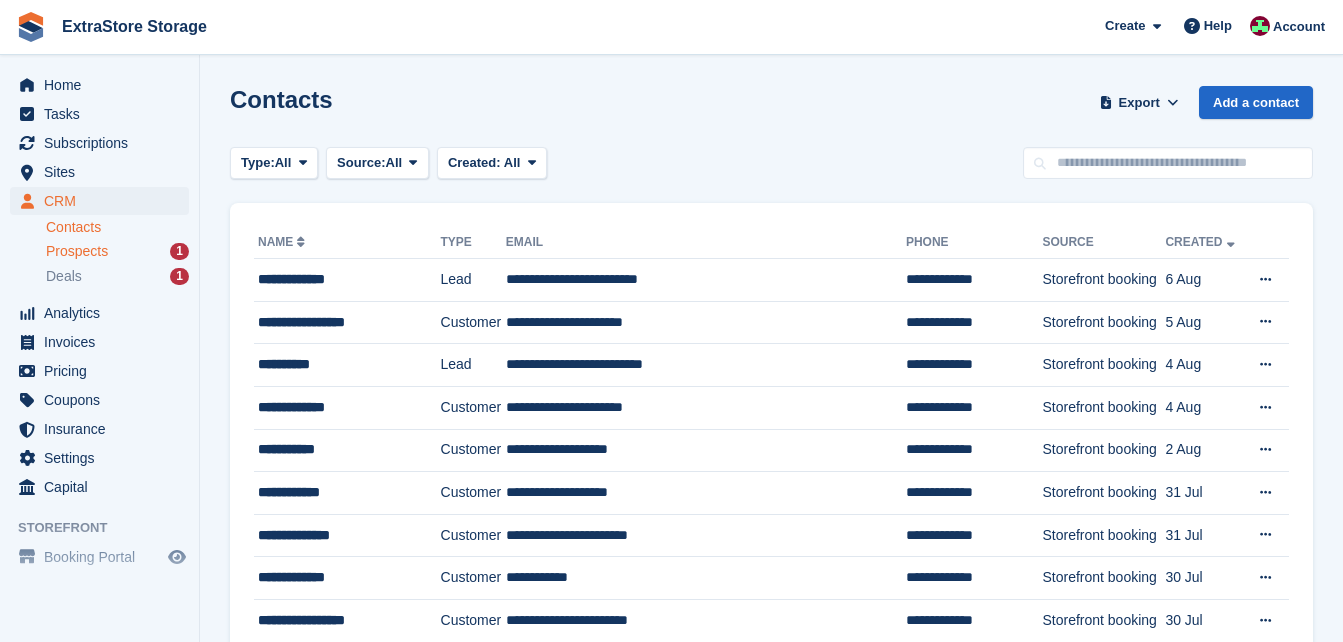 click on "Prospects
1" at bounding box center (117, 251) 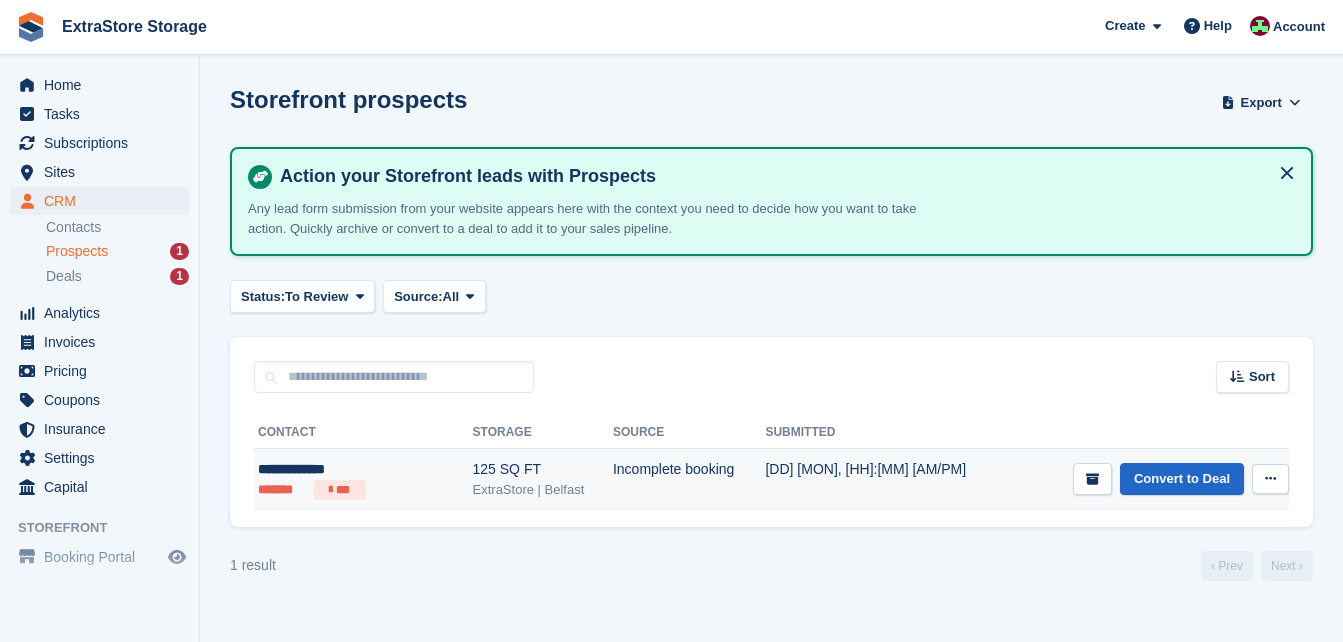 click on "**********" at bounding box center (343, 469) 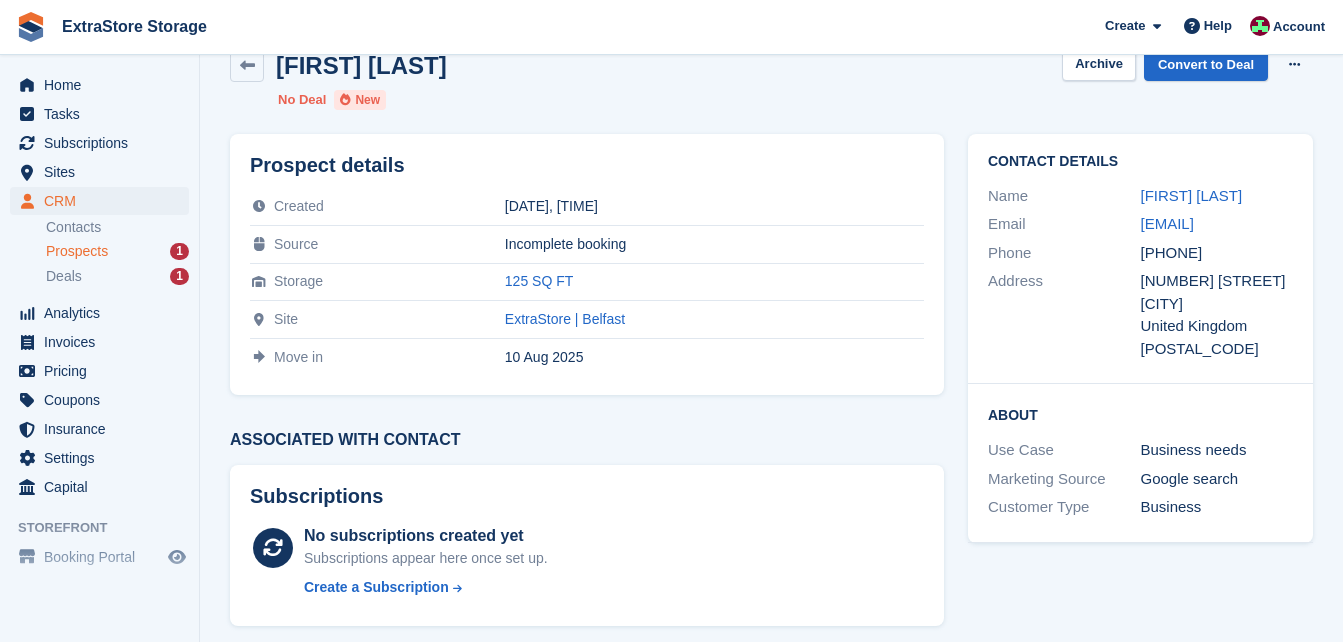 scroll, scrollTop: 0, scrollLeft: 0, axis: both 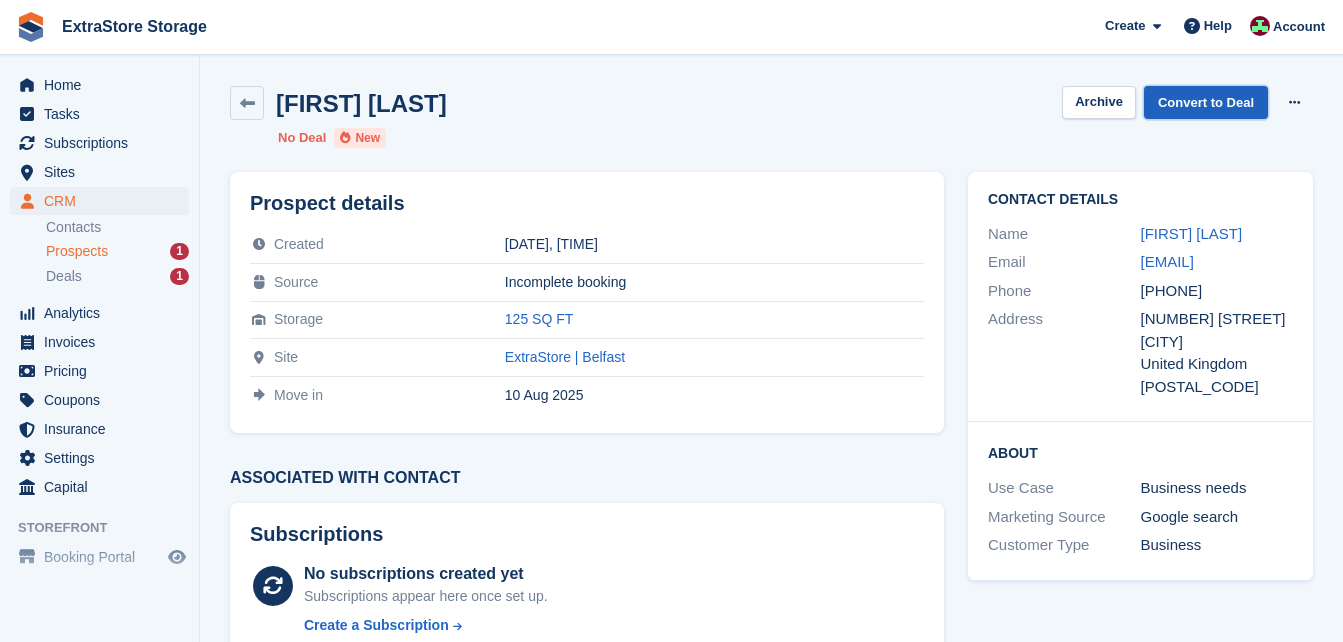 click on "Convert to Deal" at bounding box center [1206, 102] 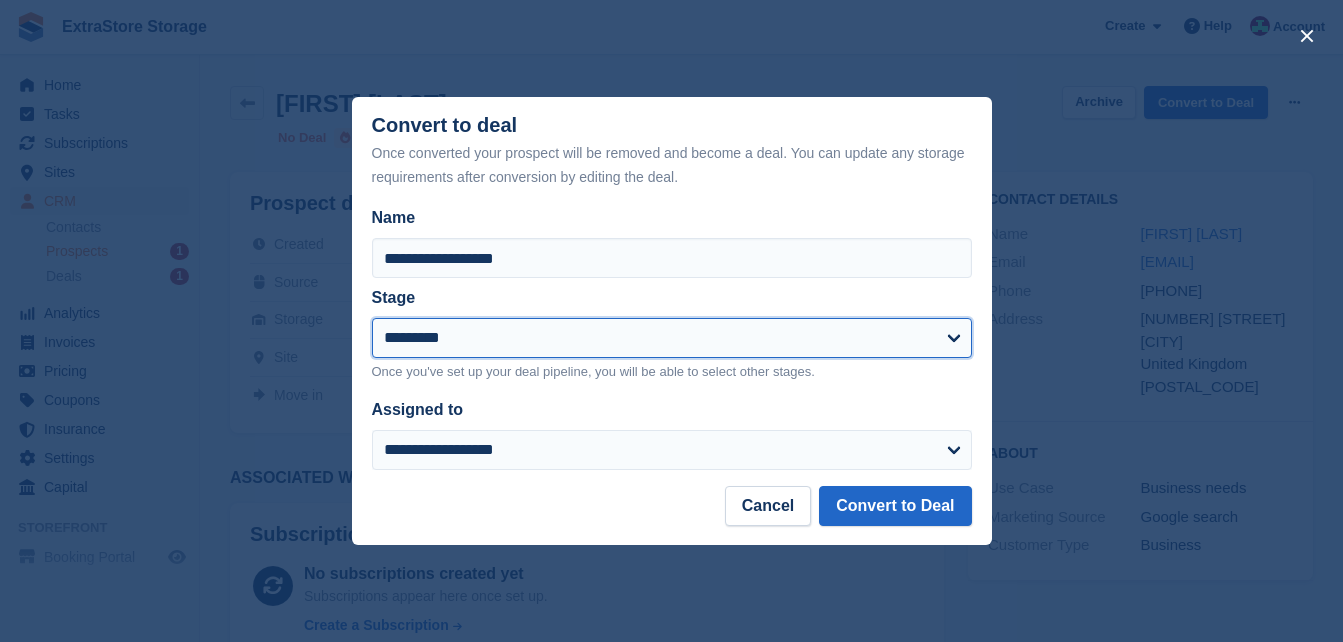click on "**********" at bounding box center [672, 338] 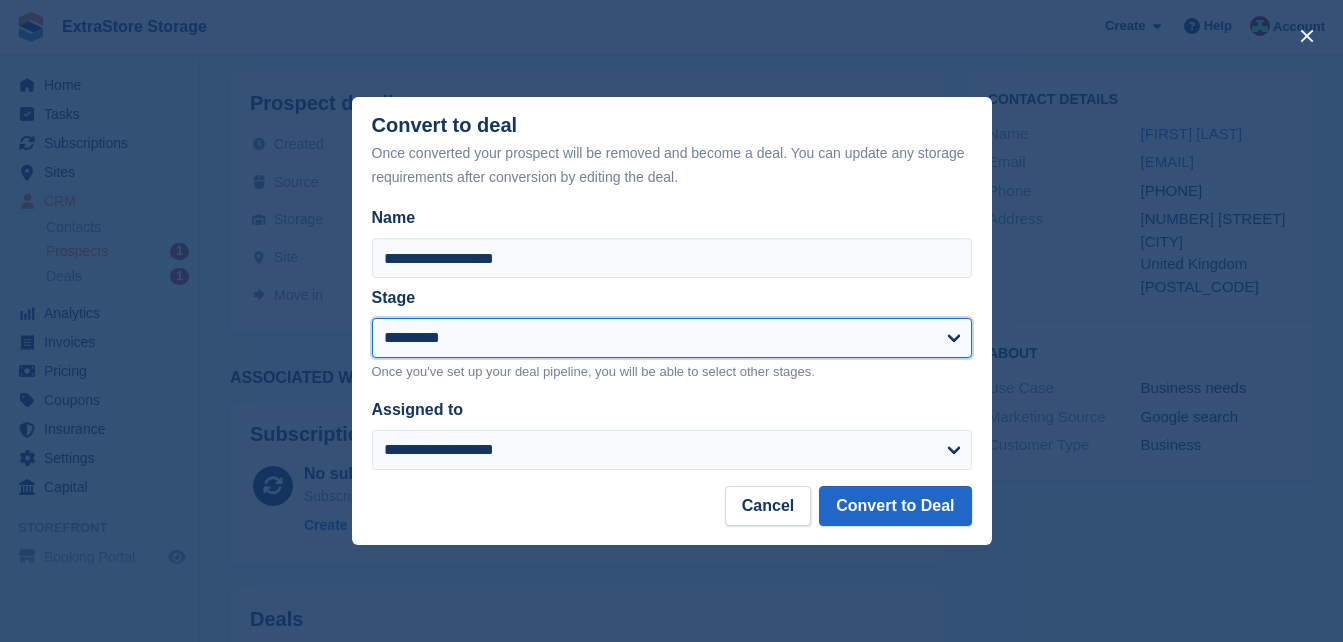 scroll, scrollTop: 200, scrollLeft: 0, axis: vertical 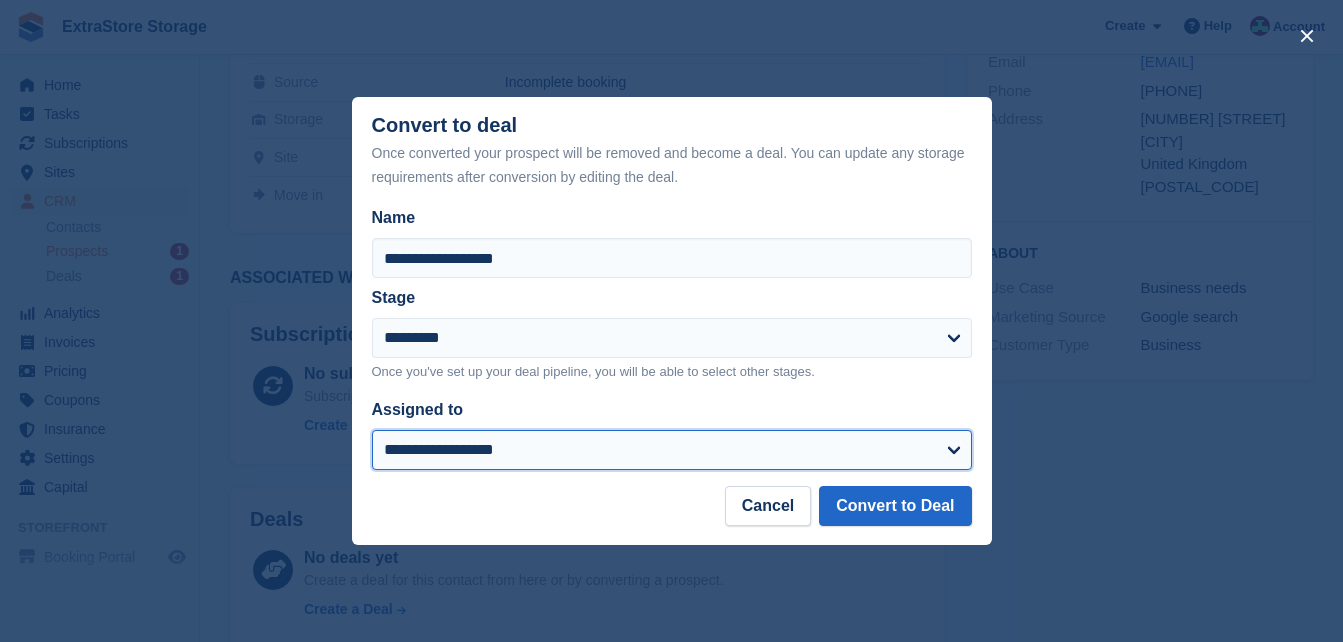 click on "**********" at bounding box center [672, 450] 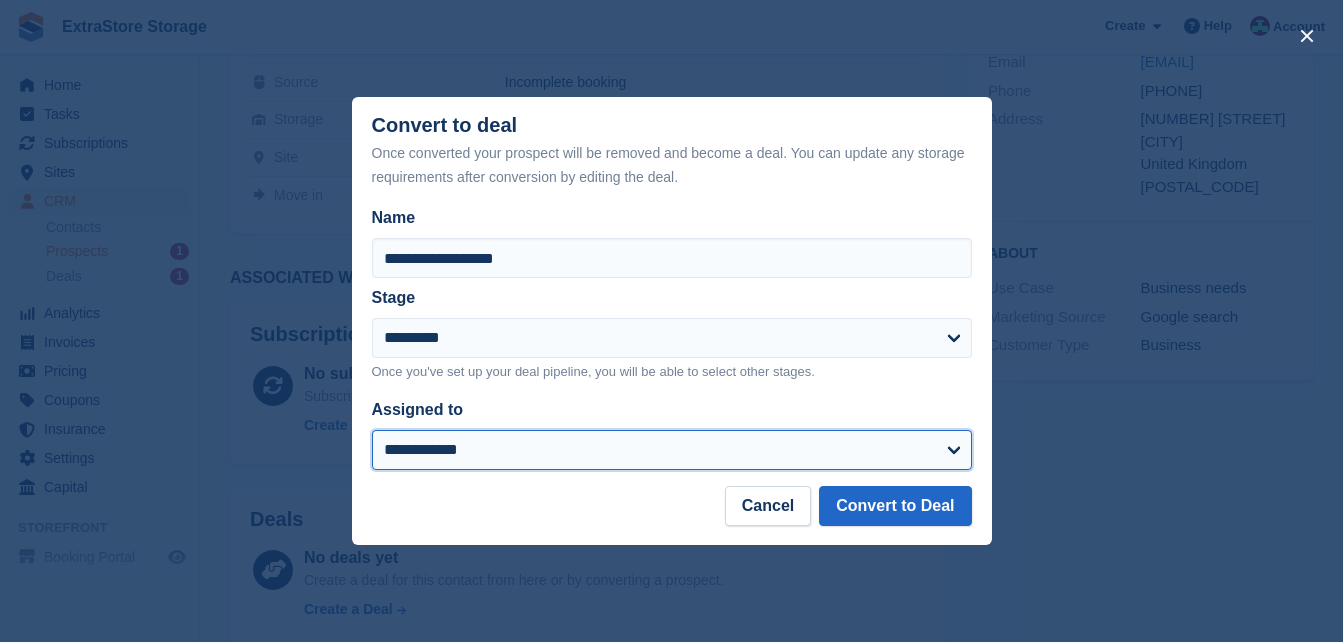 click on "**********" at bounding box center (672, 450) 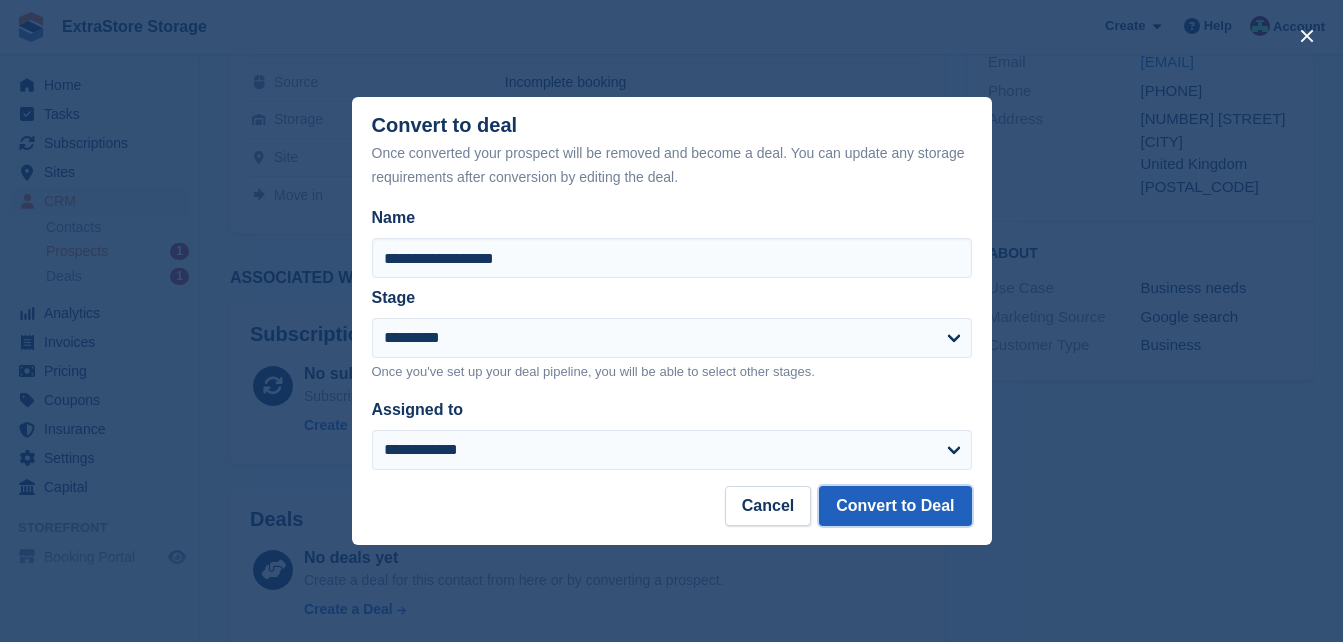 click on "Convert to Deal" at bounding box center (895, 506) 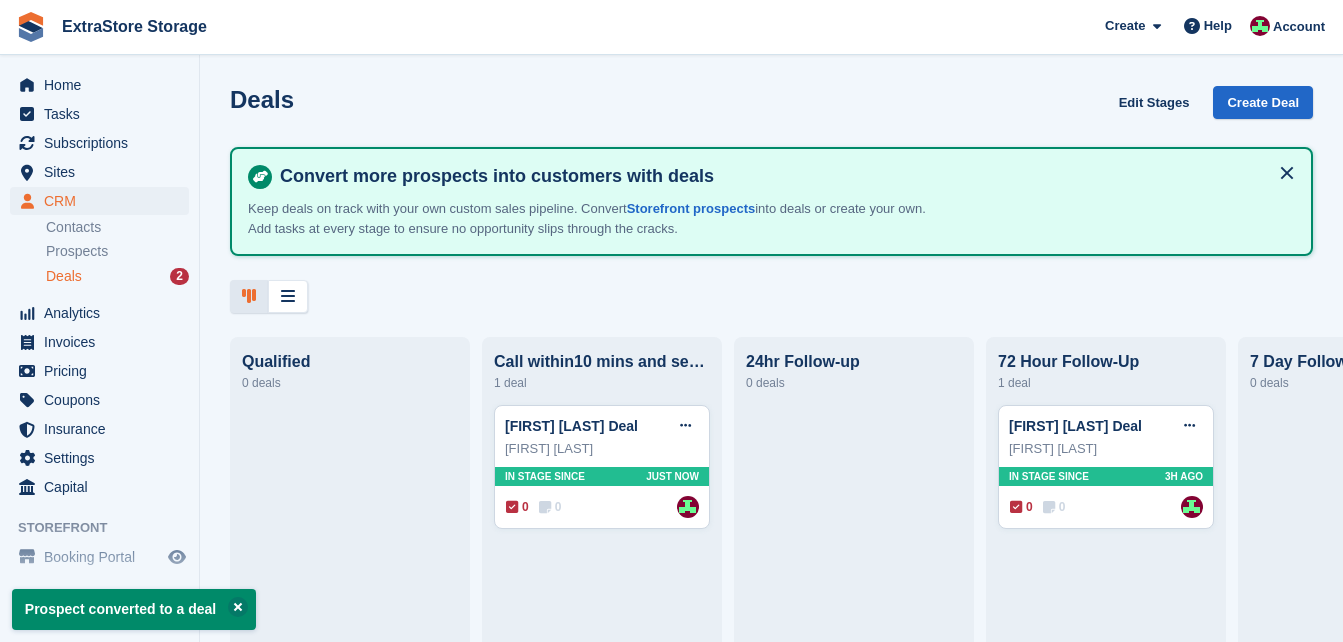 scroll, scrollTop: 0, scrollLeft: 0, axis: both 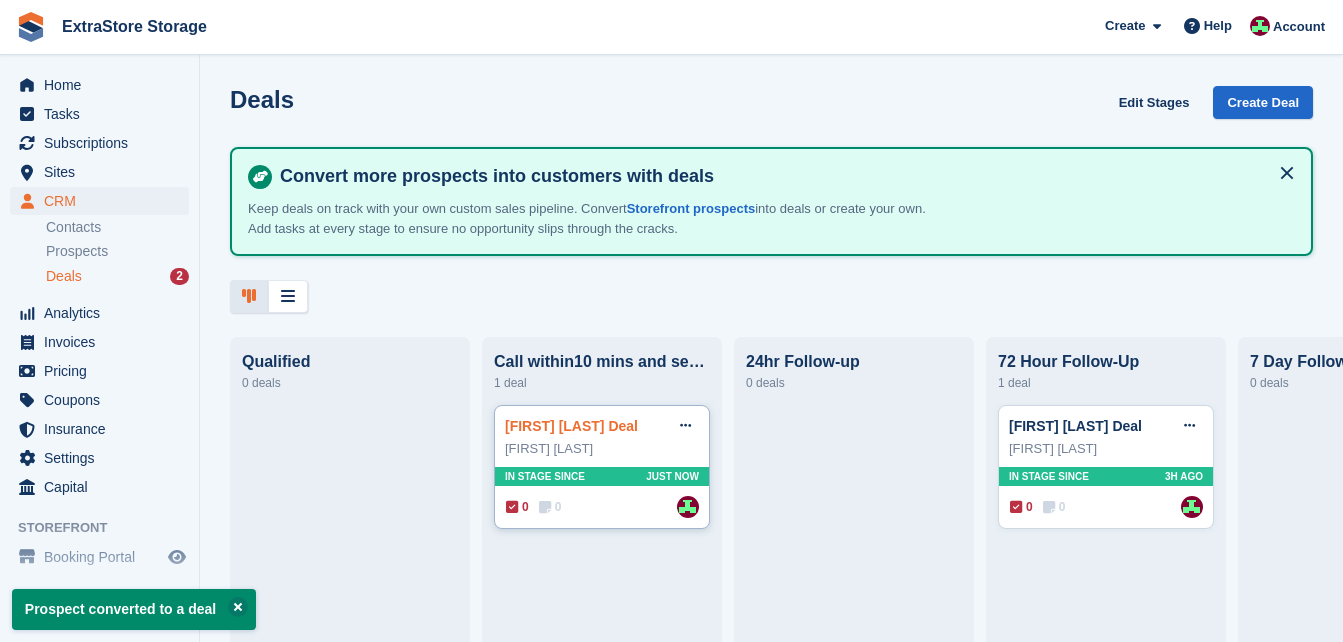 click on "[FIRST] [LAST] Deal" at bounding box center [571, 426] 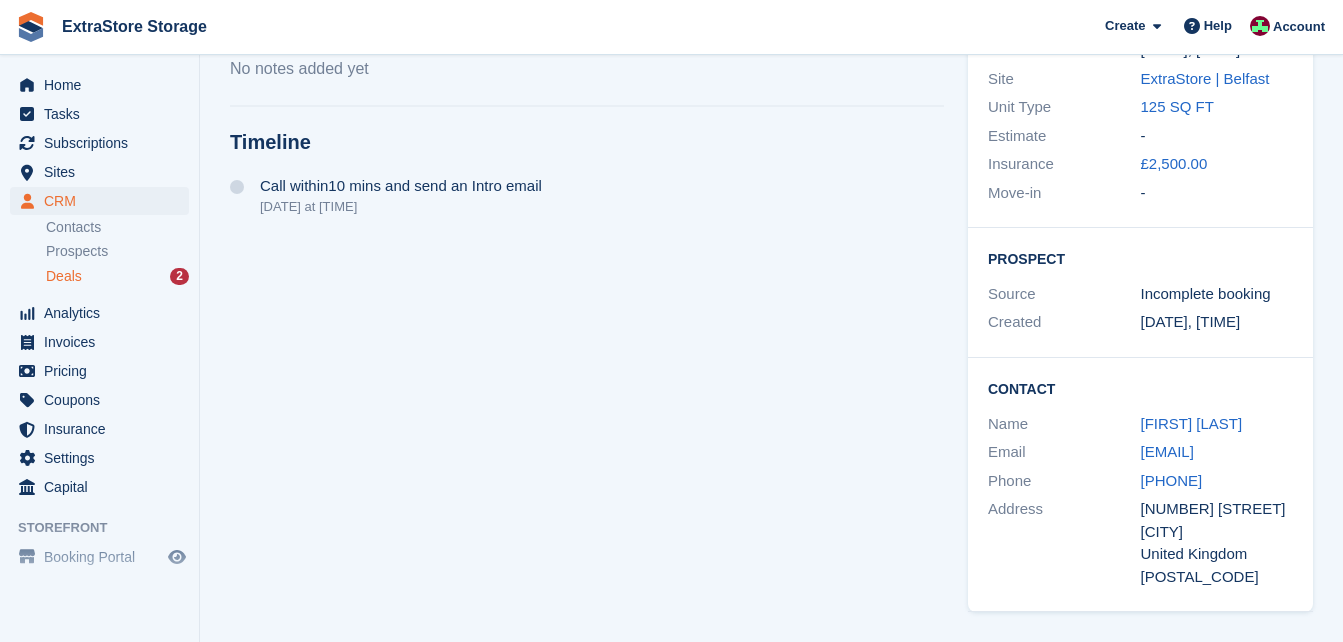 scroll, scrollTop: 410, scrollLeft: 0, axis: vertical 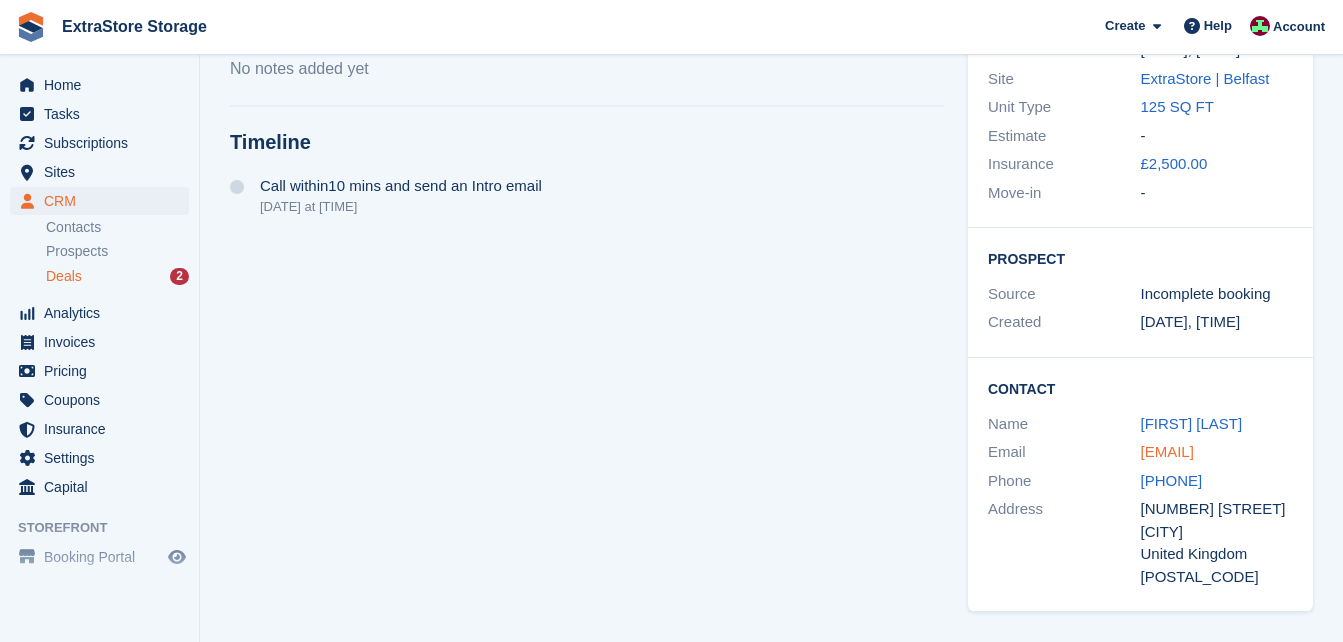 drag, startPoint x: 1218, startPoint y: 452, endPoint x: 1142, endPoint y: 431, distance: 78.84795 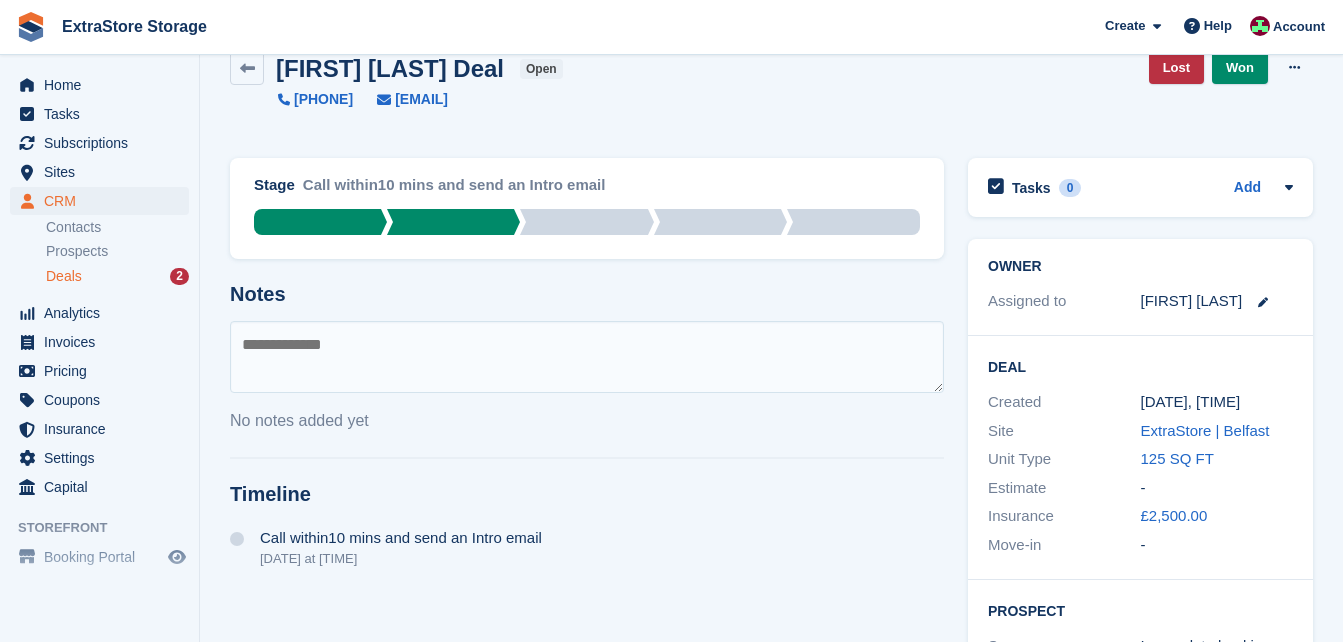 scroll, scrollTop: 10, scrollLeft: 0, axis: vertical 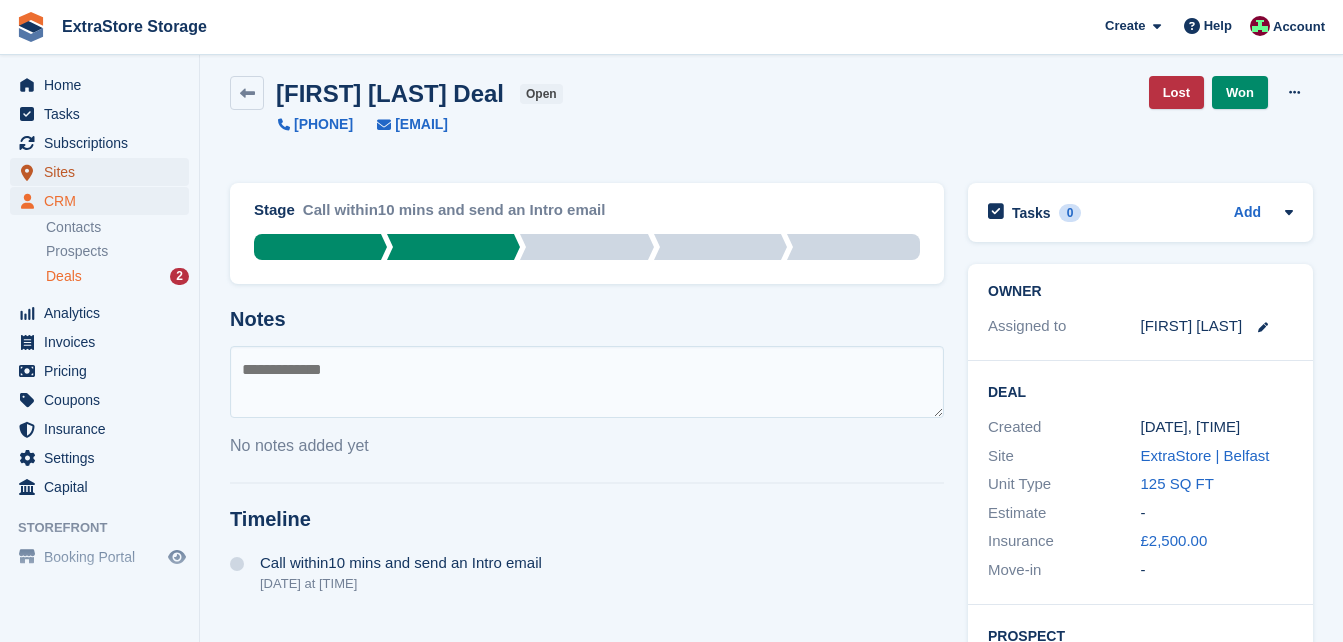 click on "Sites" at bounding box center [104, 172] 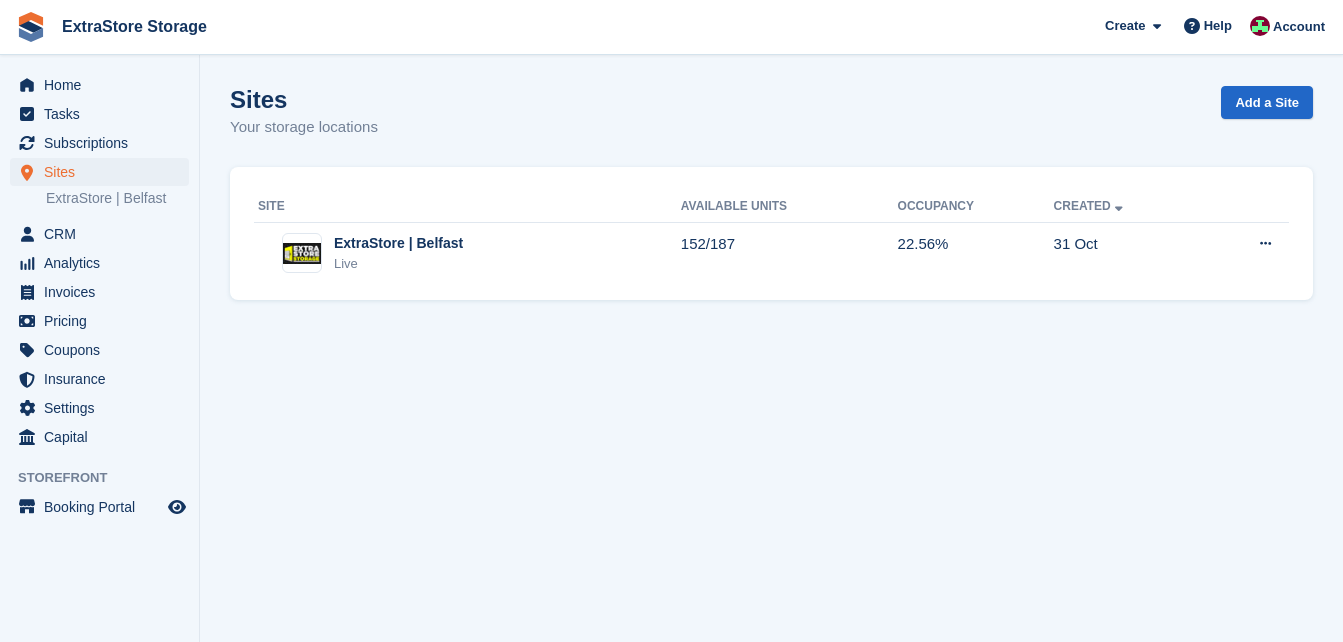 scroll, scrollTop: 0, scrollLeft: 0, axis: both 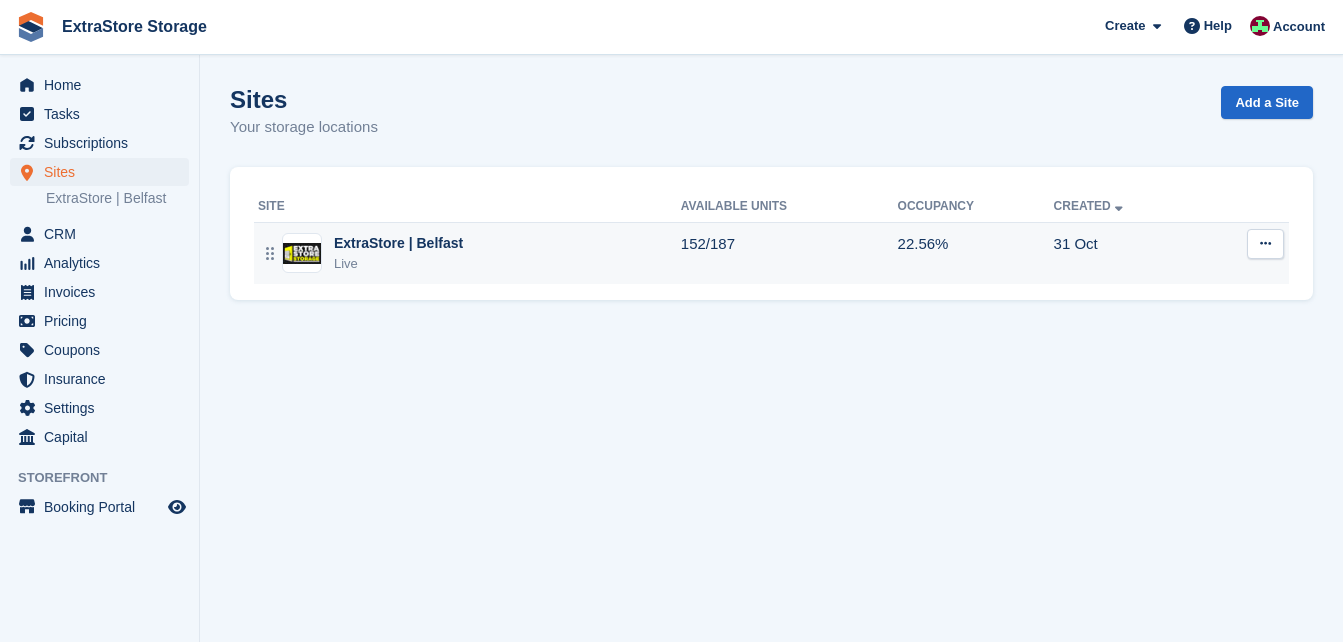 click on "ExtraStore | Belfast
Live" at bounding box center (469, 253) 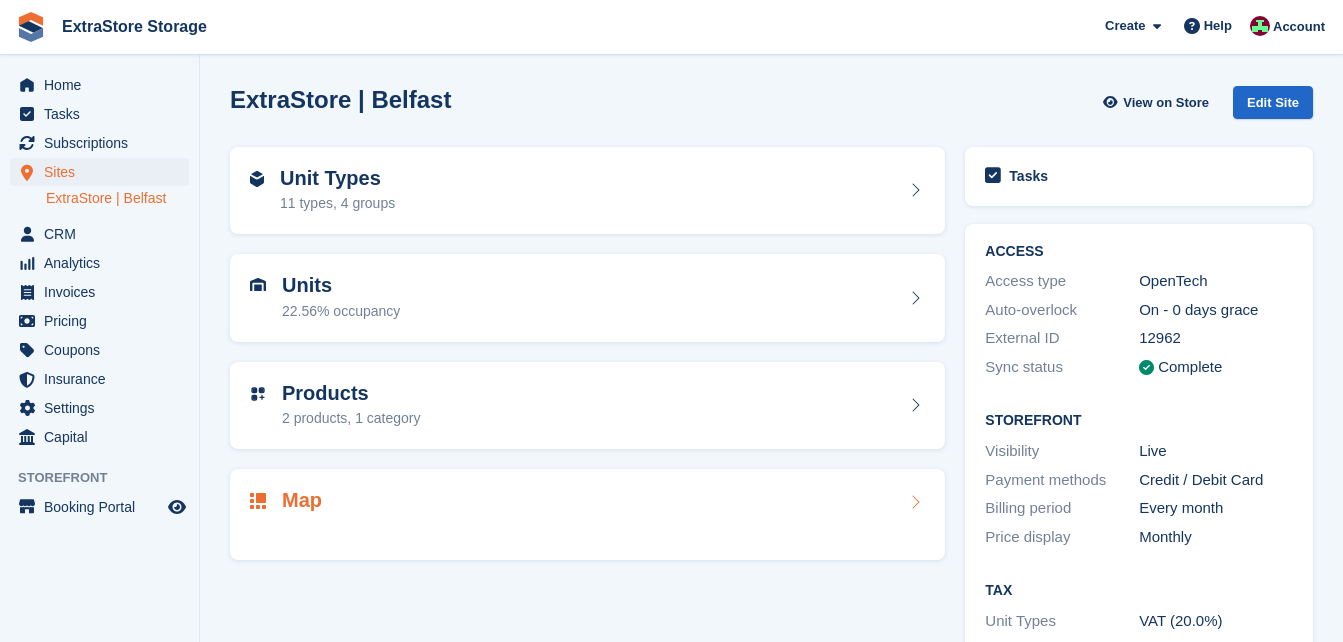 click on "Map" at bounding box center [587, 502] 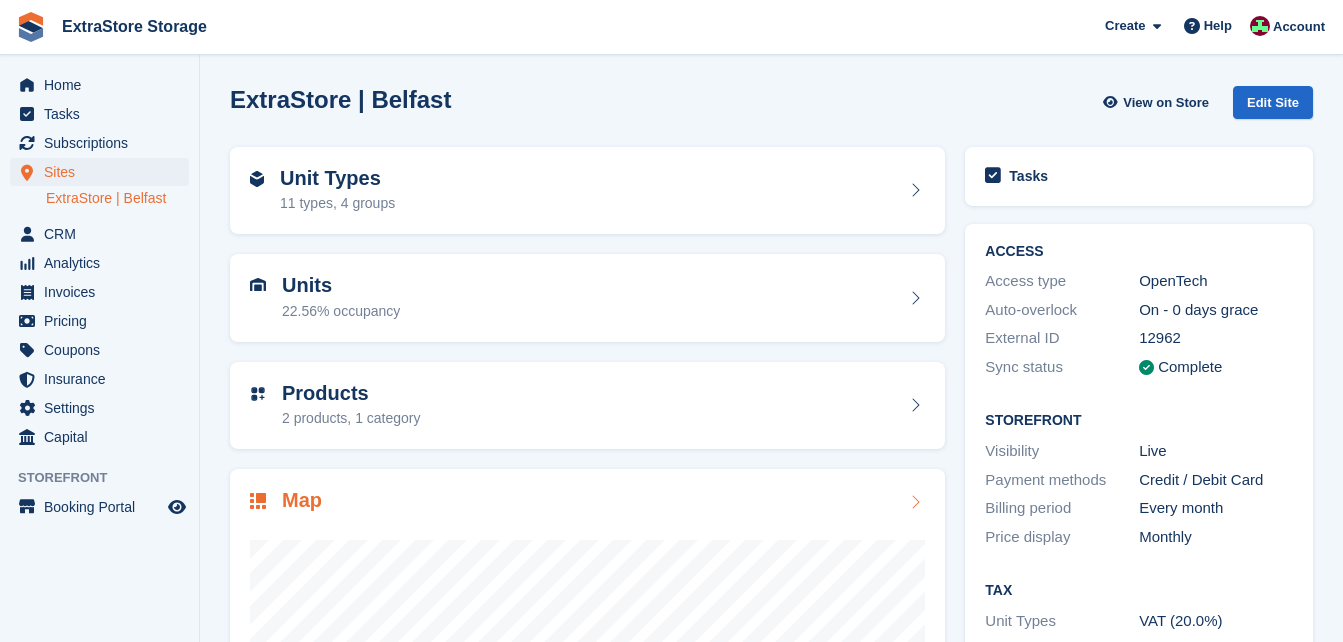 scroll, scrollTop: 0, scrollLeft: 0, axis: both 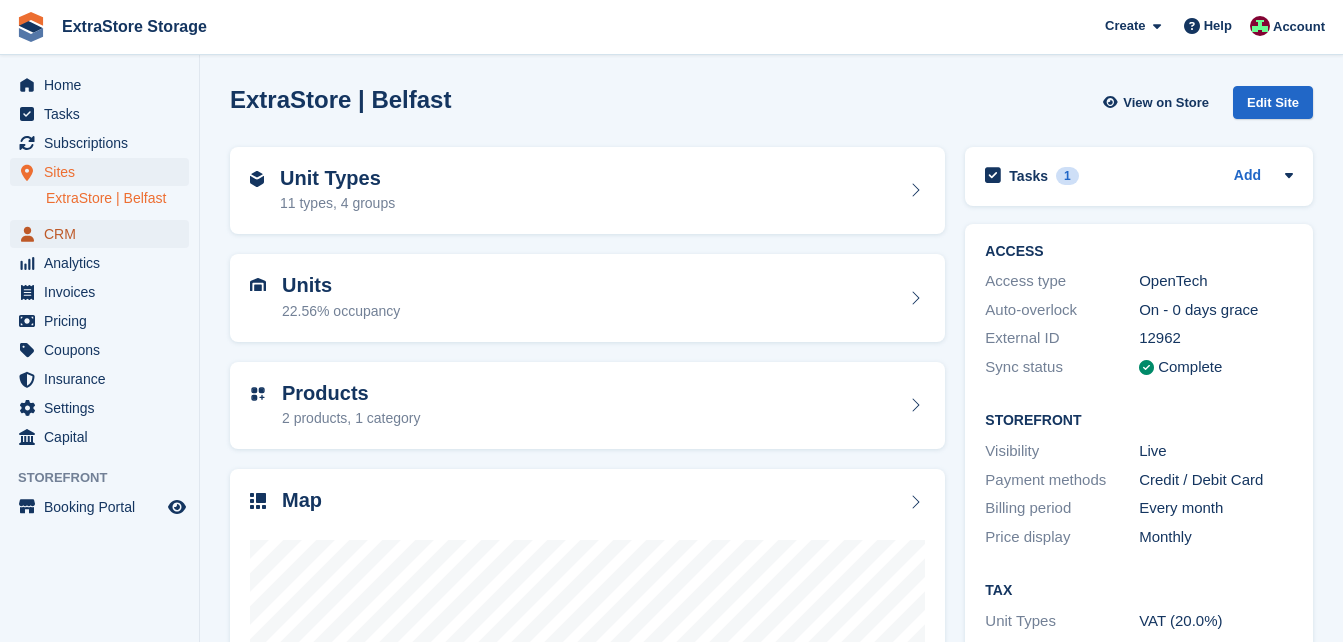 click on "CRM" at bounding box center (104, 234) 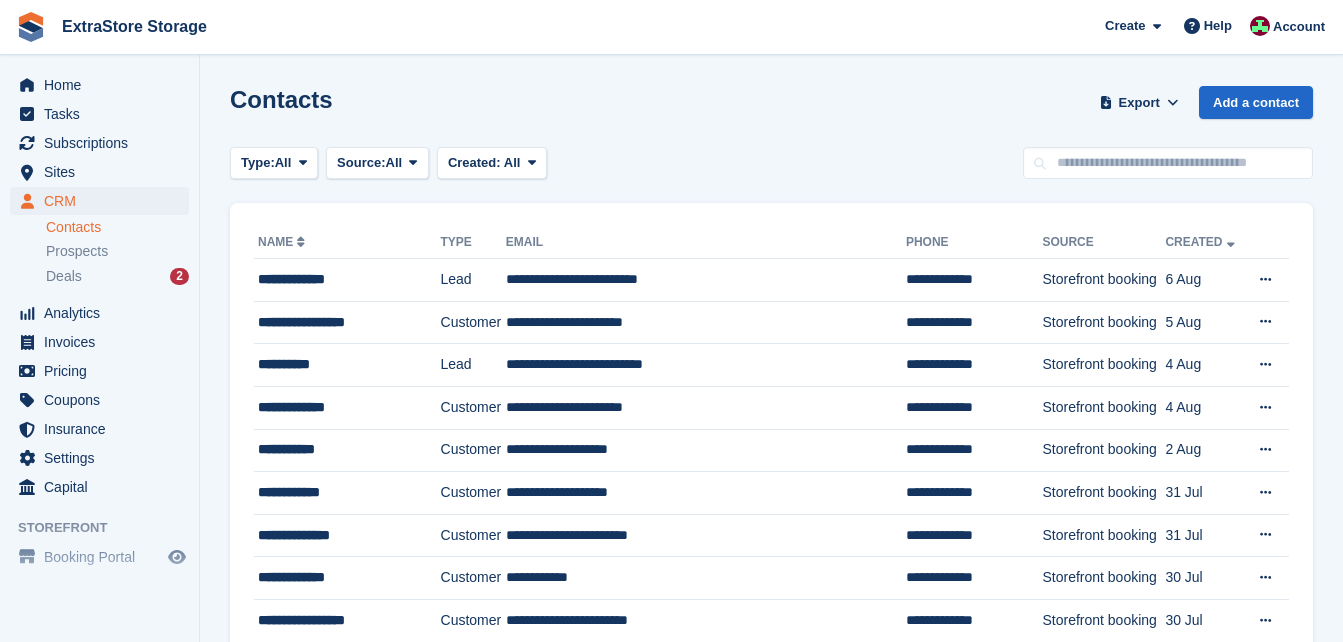 scroll, scrollTop: 0, scrollLeft: 0, axis: both 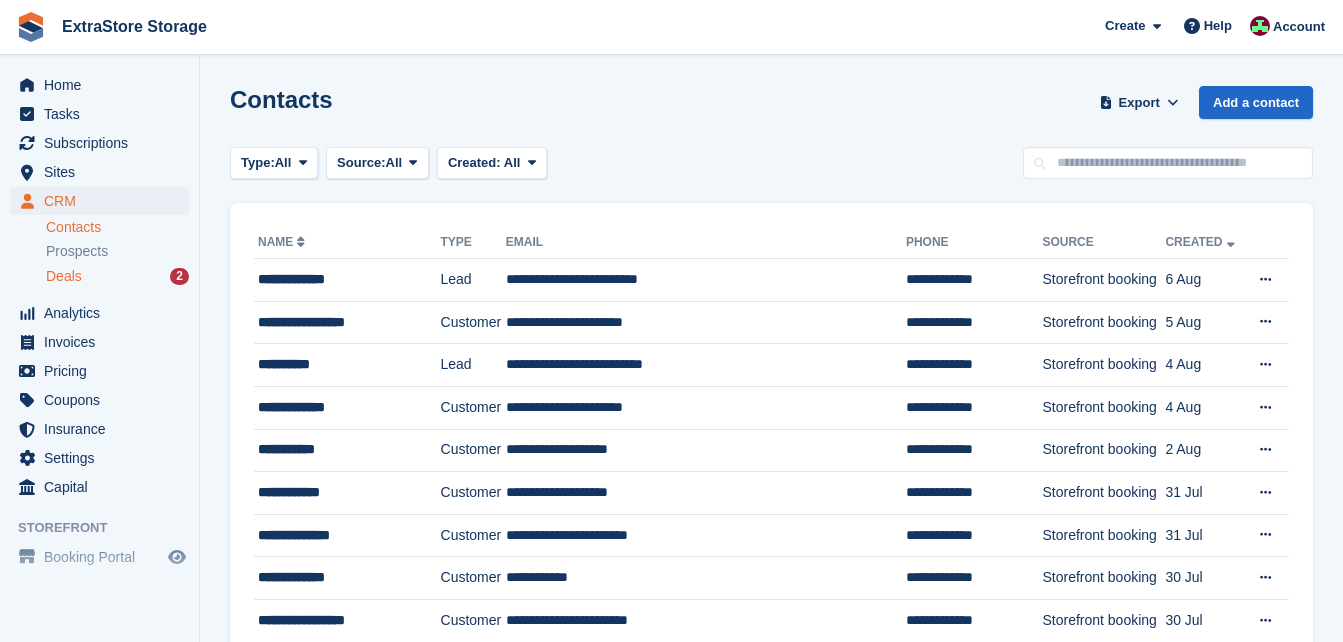click on "Deals
2" at bounding box center [117, 276] 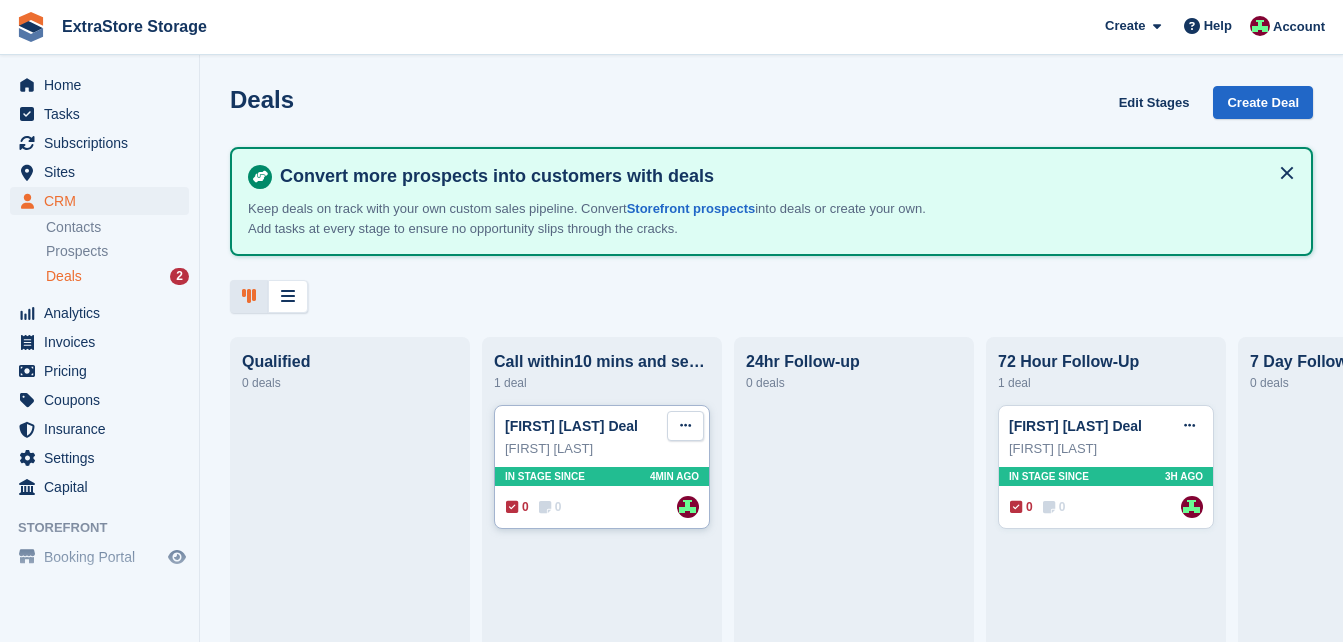 click at bounding box center [685, 426] 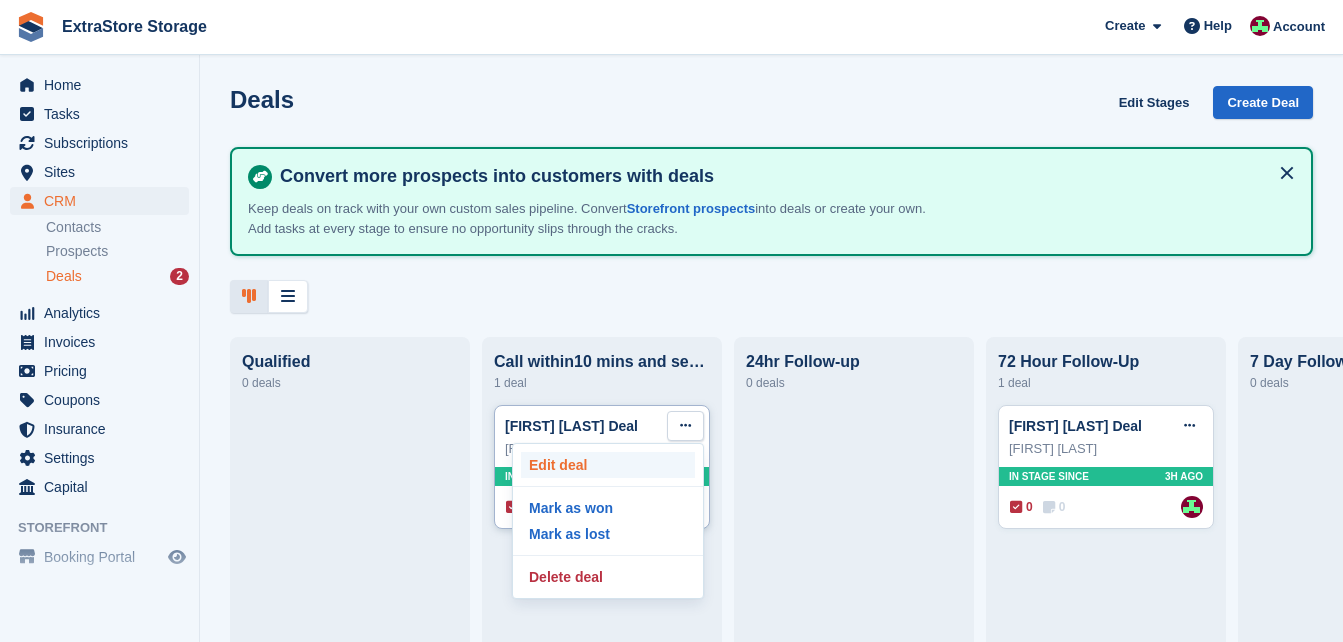 click on "Edit deal" at bounding box center (608, 465) 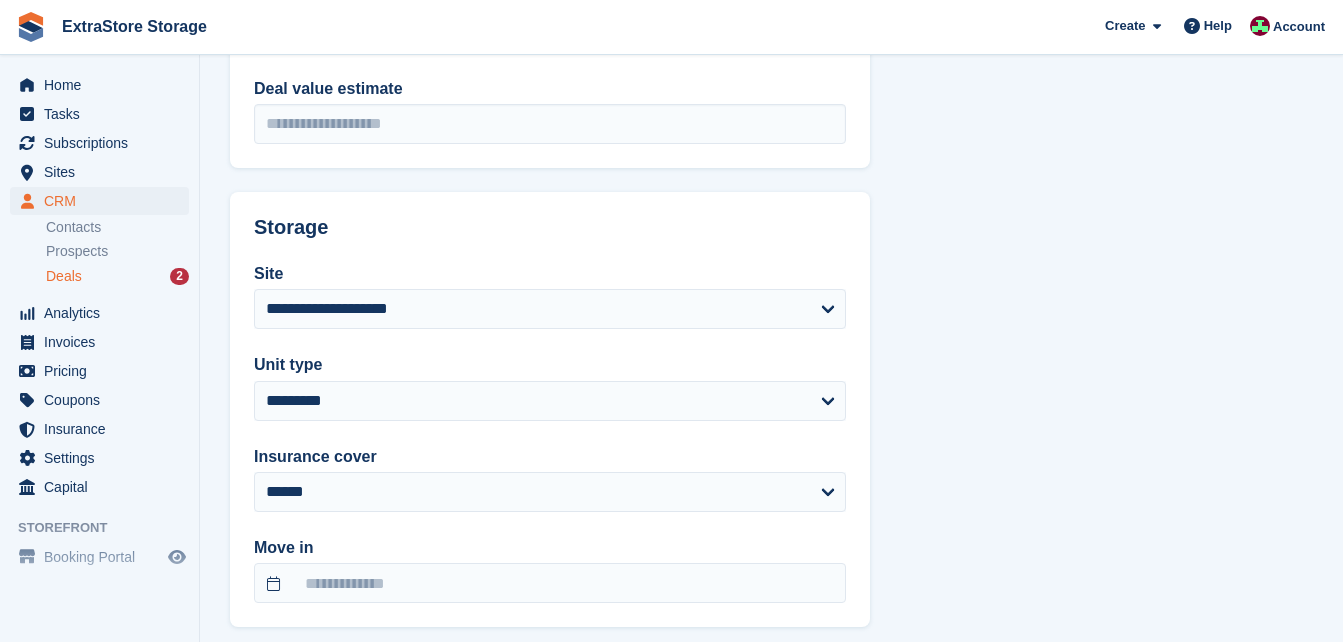 scroll, scrollTop: 630, scrollLeft: 0, axis: vertical 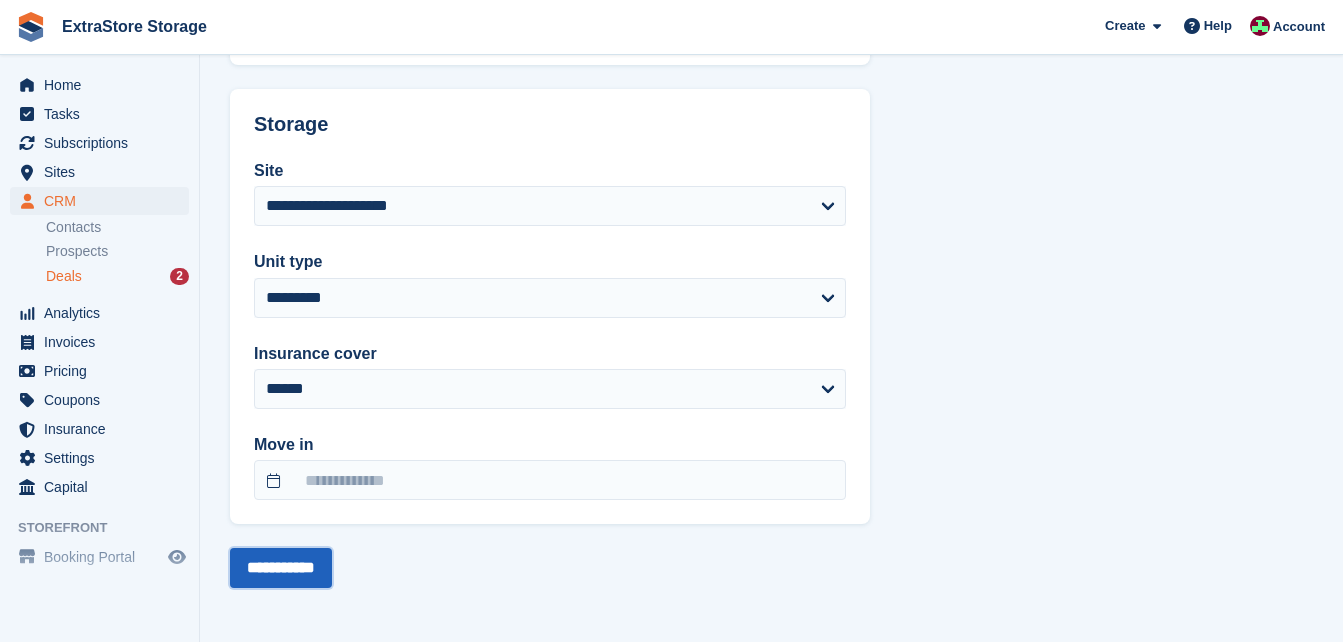 click on "**********" at bounding box center [281, 568] 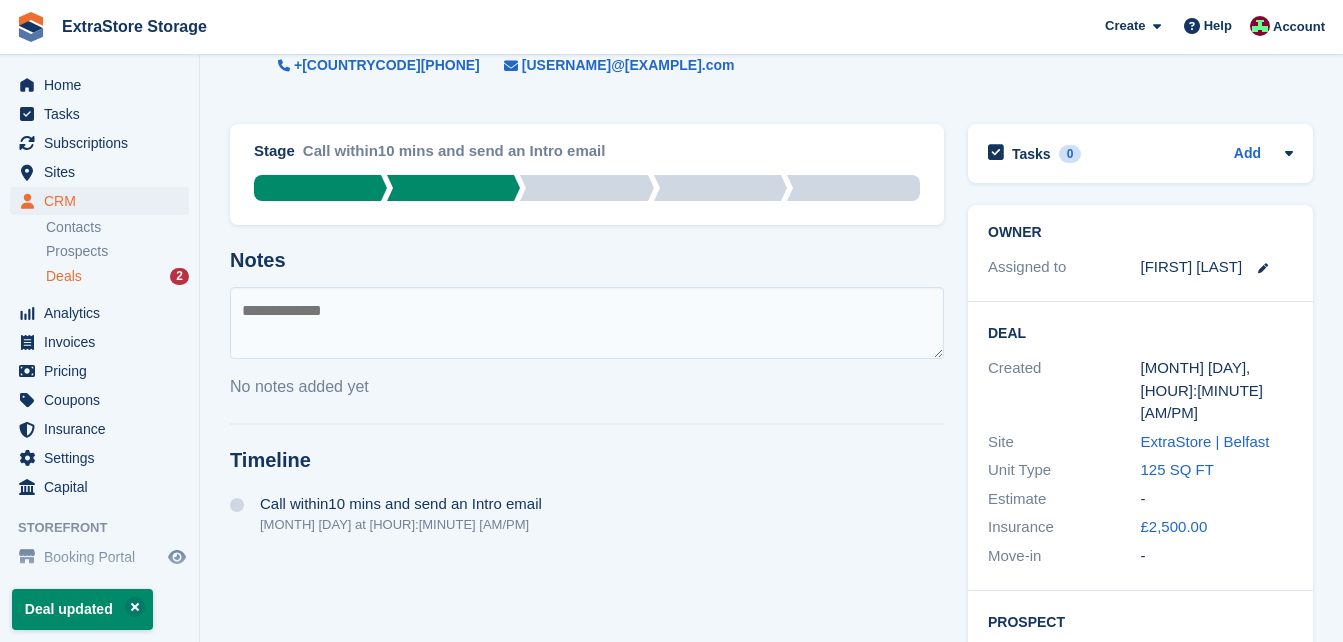 scroll, scrollTop: 0, scrollLeft: 0, axis: both 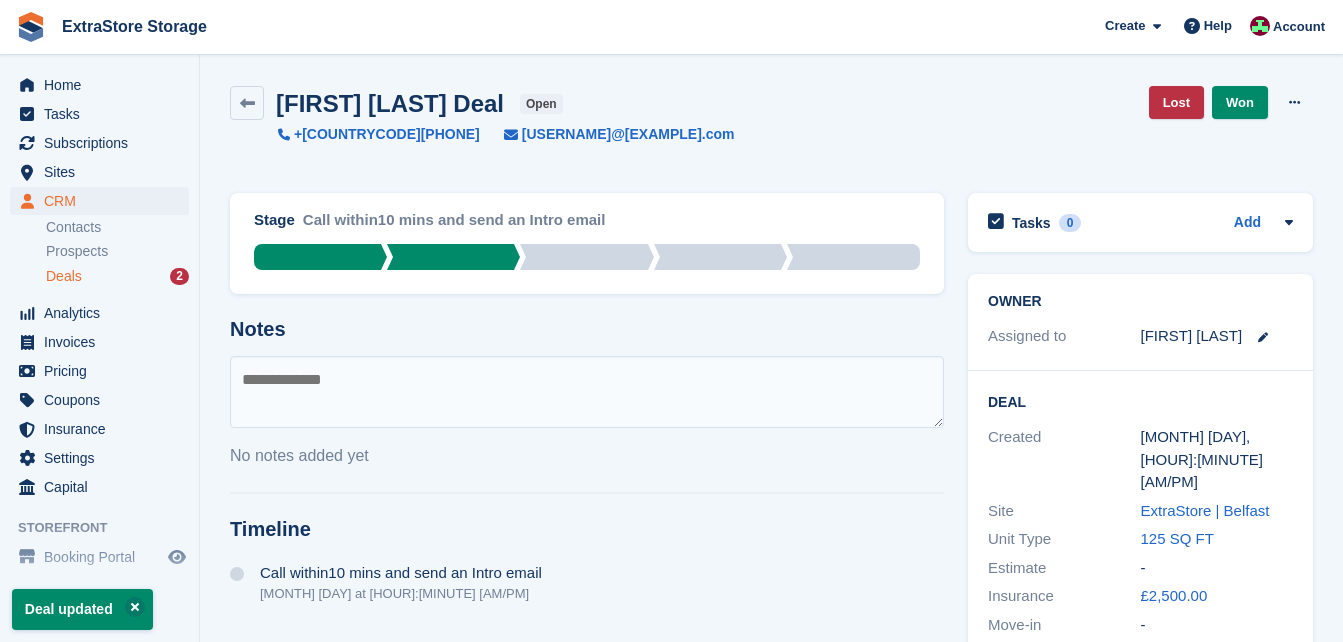 click on "Stage
Call within10 mins and send an Intro email
Qualified
Call within10 mins and send an Intro email
24hr Follow-up
72 Hour Follow-Up
7 Day Follow-up
Notes
No notes added yet
Timeline
Call within10 mins and send an Intro email
[MONTH] [DAY] at [HOUR]:[MINUTE] [AM/PM]" at bounding box center (587, 663) 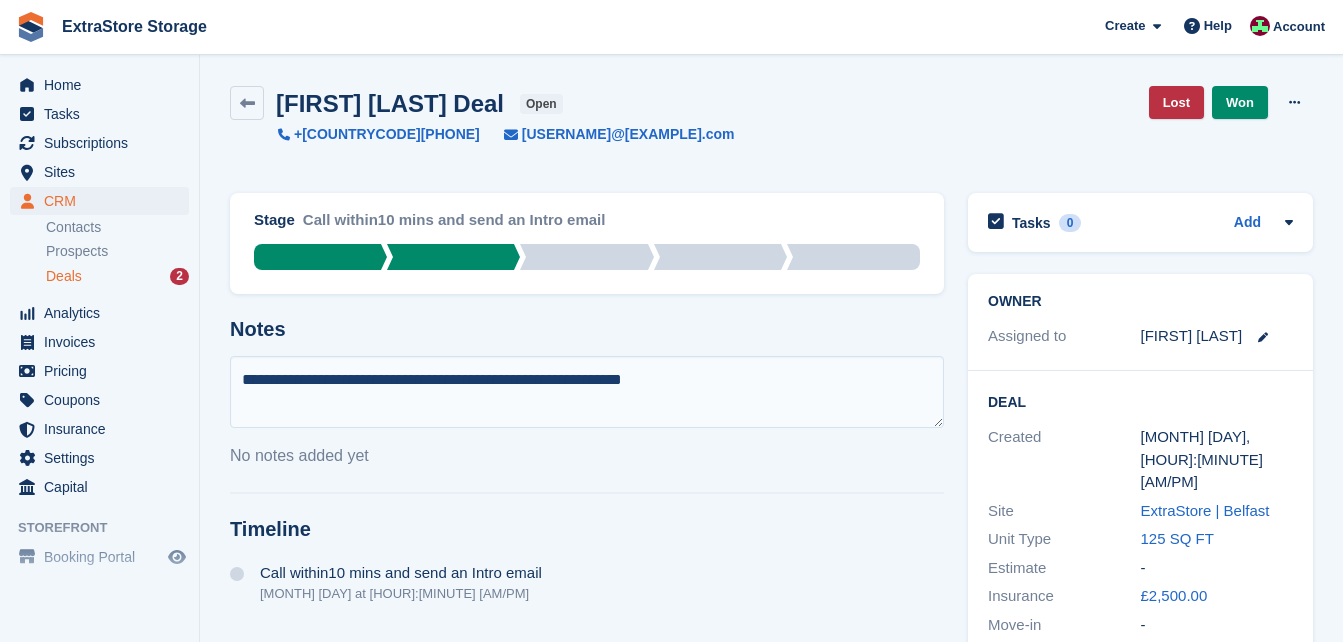 type on "**********" 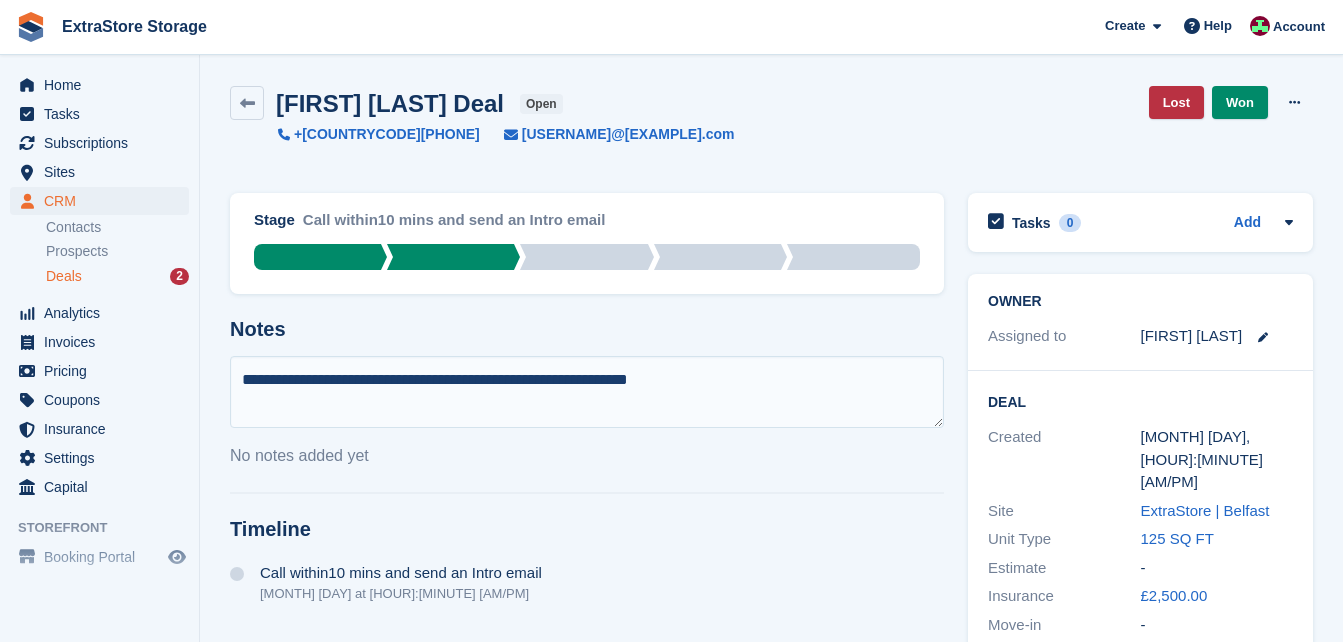 type 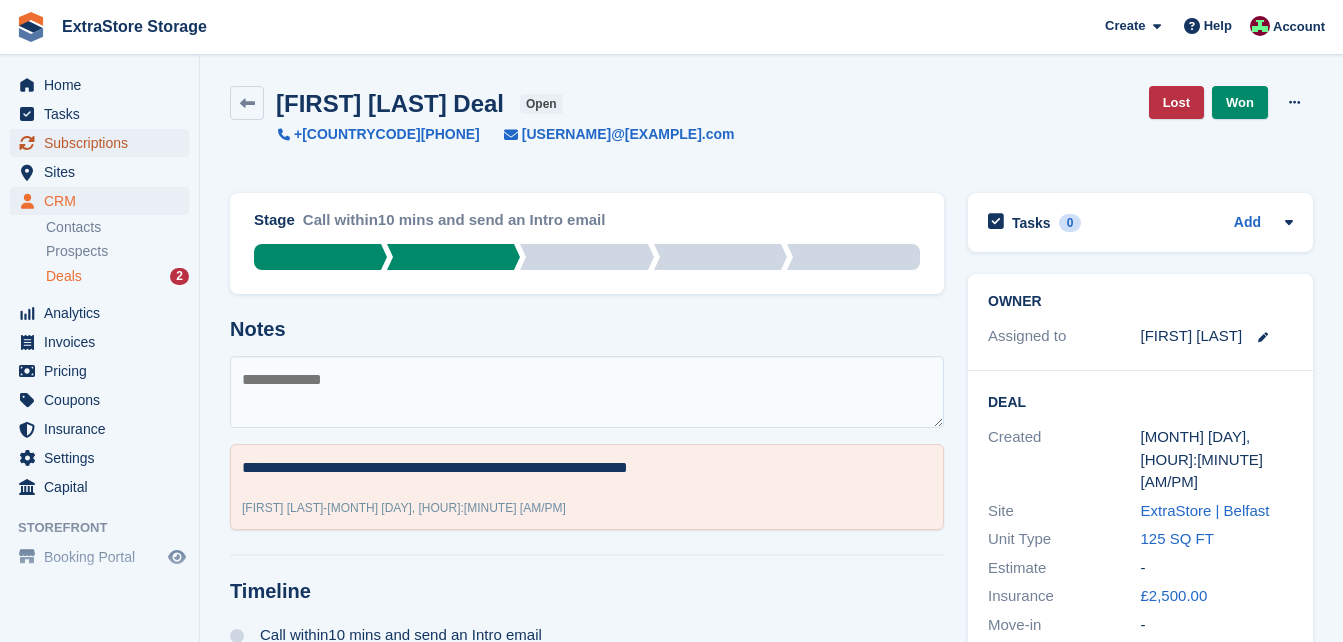 click on "Subscriptions" at bounding box center (104, 143) 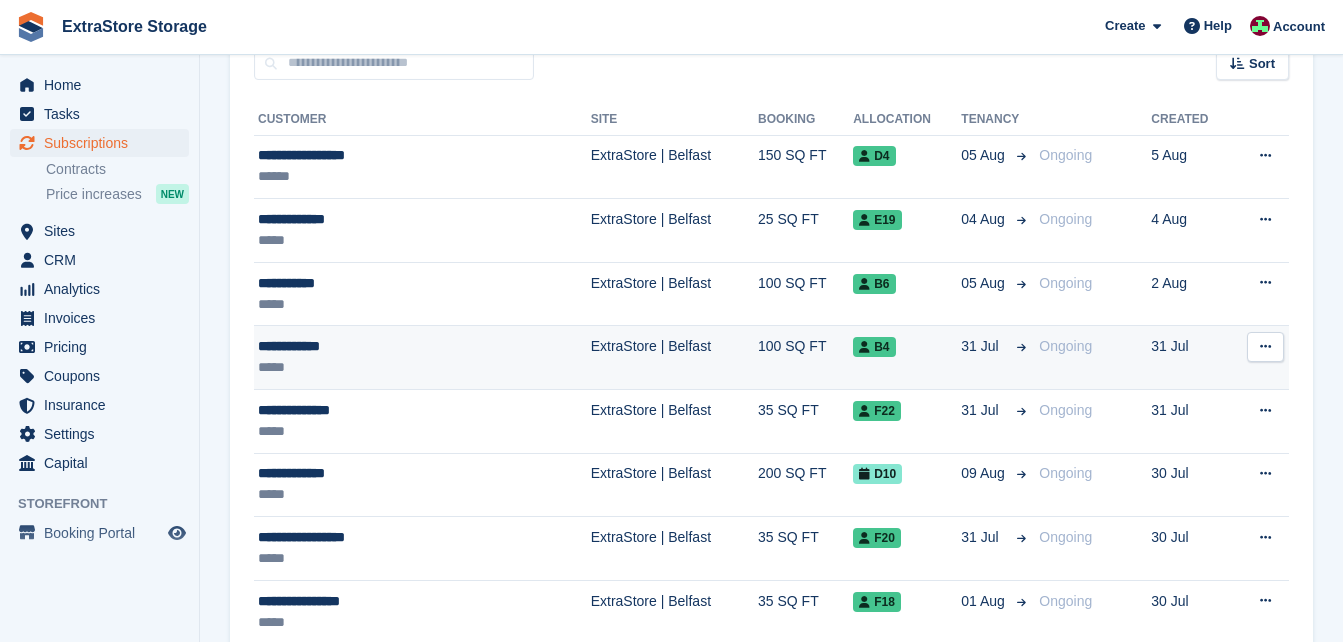 scroll, scrollTop: 400, scrollLeft: 0, axis: vertical 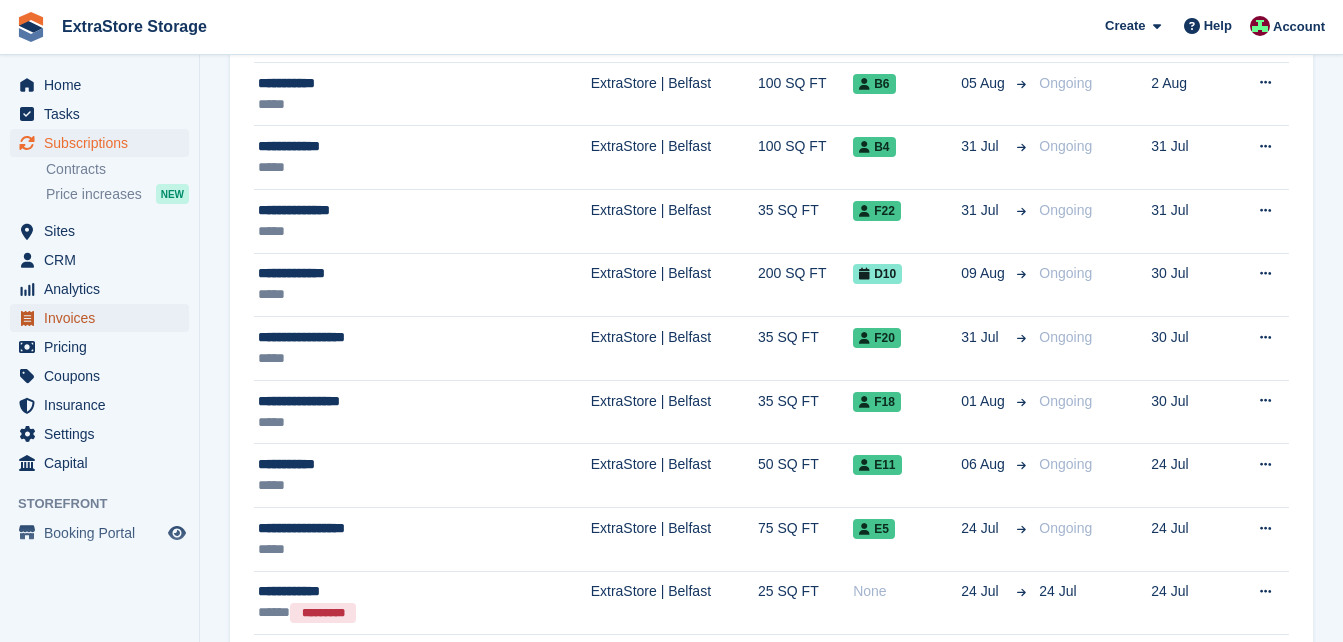 click on "Invoices" at bounding box center [104, 318] 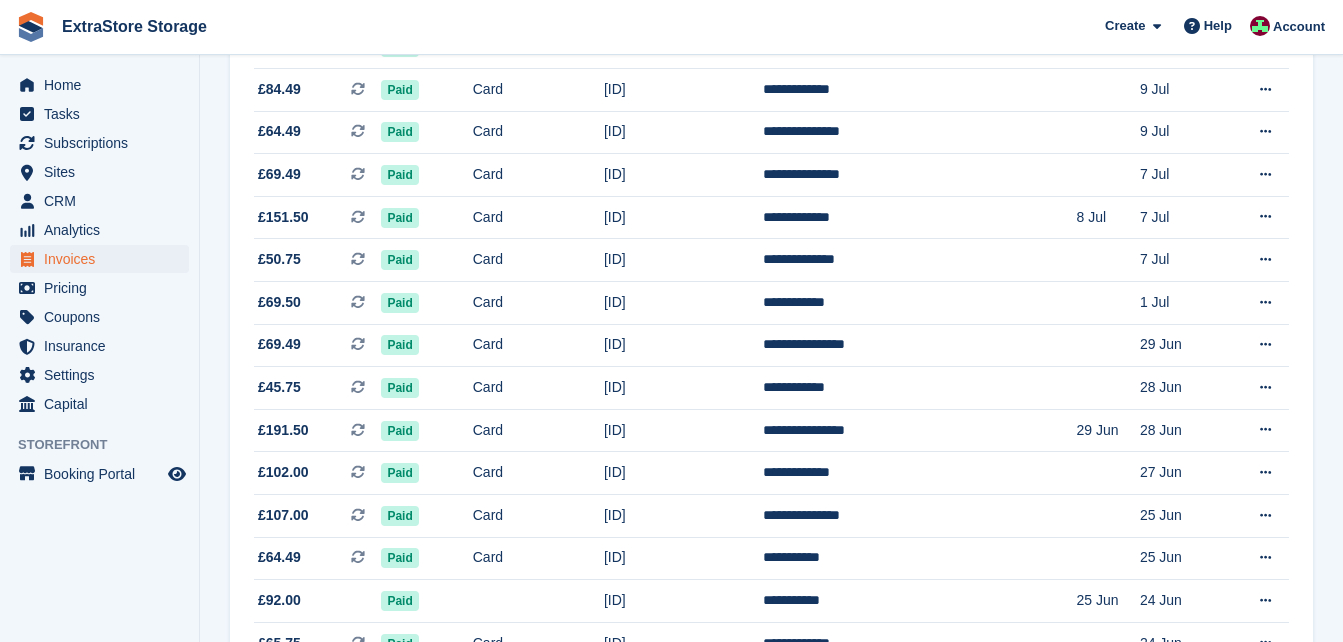 scroll, scrollTop: 1922, scrollLeft: 0, axis: vertical 